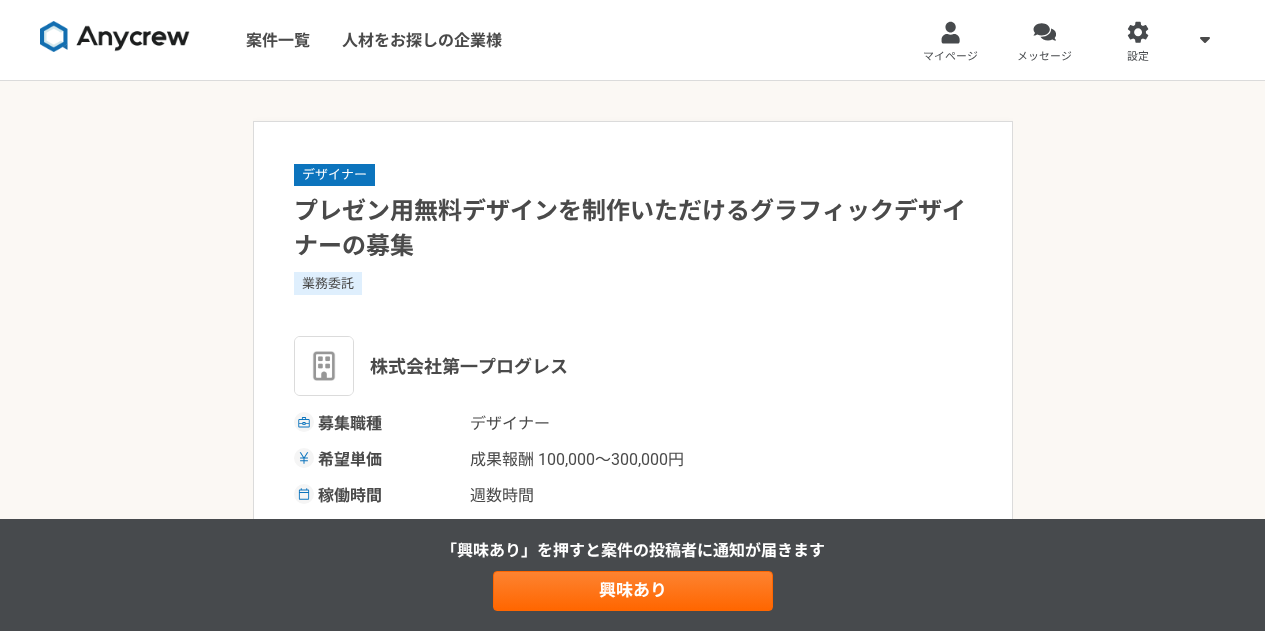 scroll, scrollTop: 0, scrollLeft: 0, axis: both 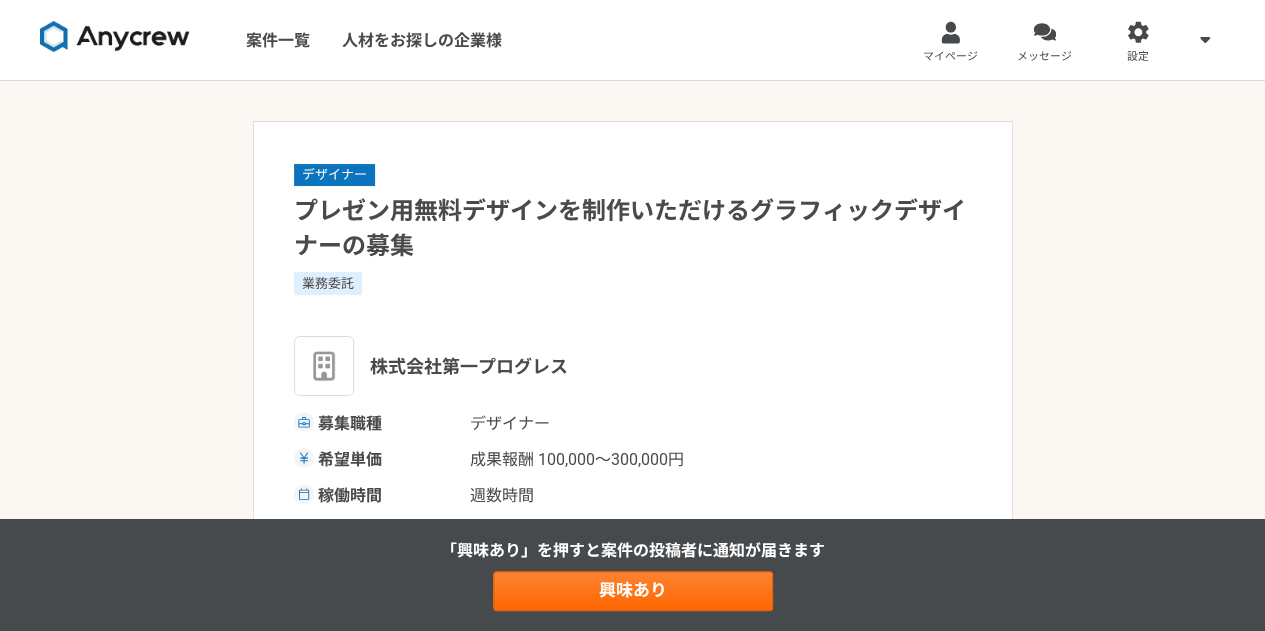 click on "案件一覧" at bounding box center [278, 40] 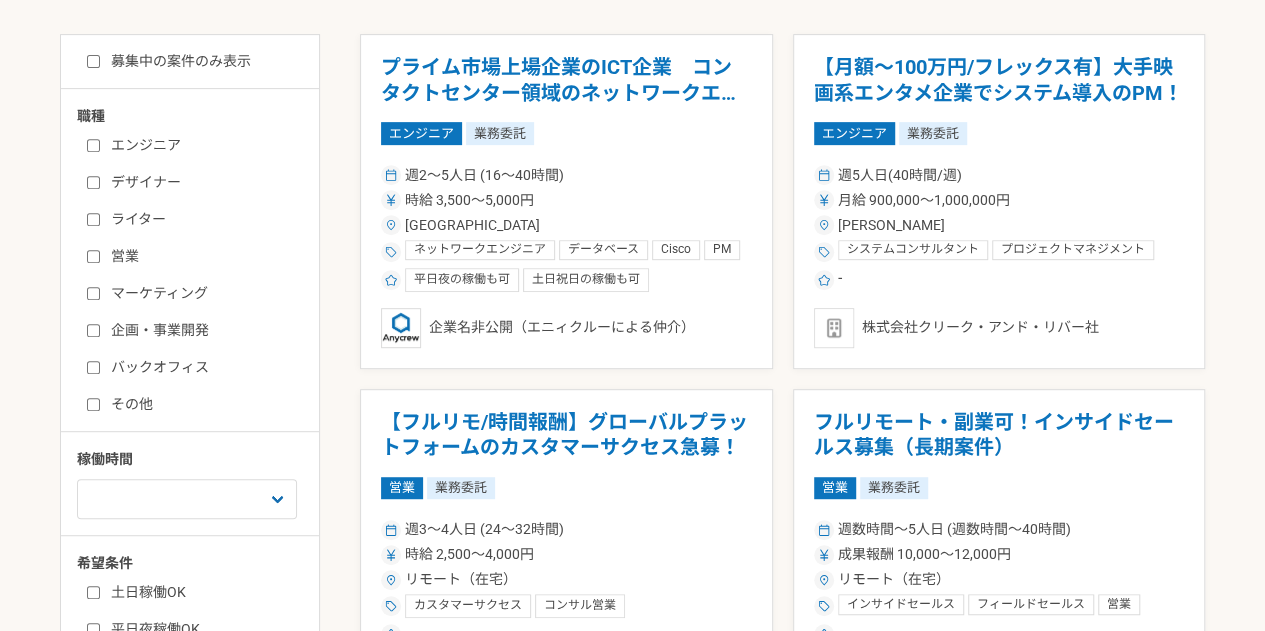 scroll, scrollTop: 400, scrollLeft: 0, axis: vertical 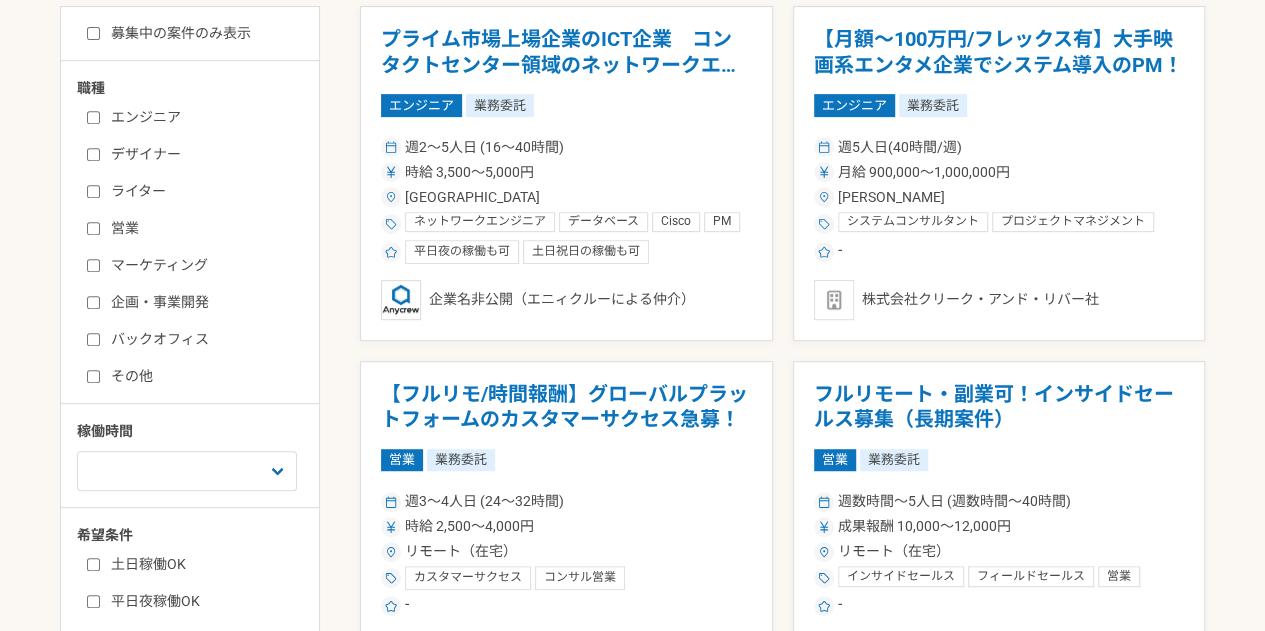 click on "企画・事業開発" at bounding box center (202, 302) 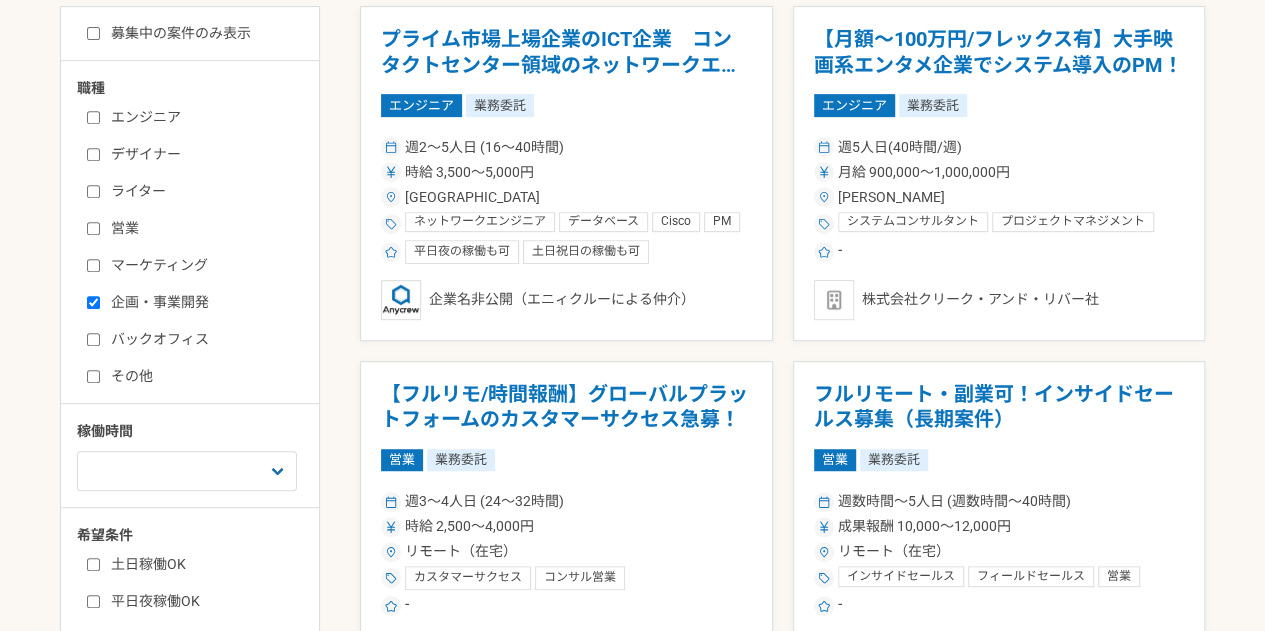 checkbox on "true" 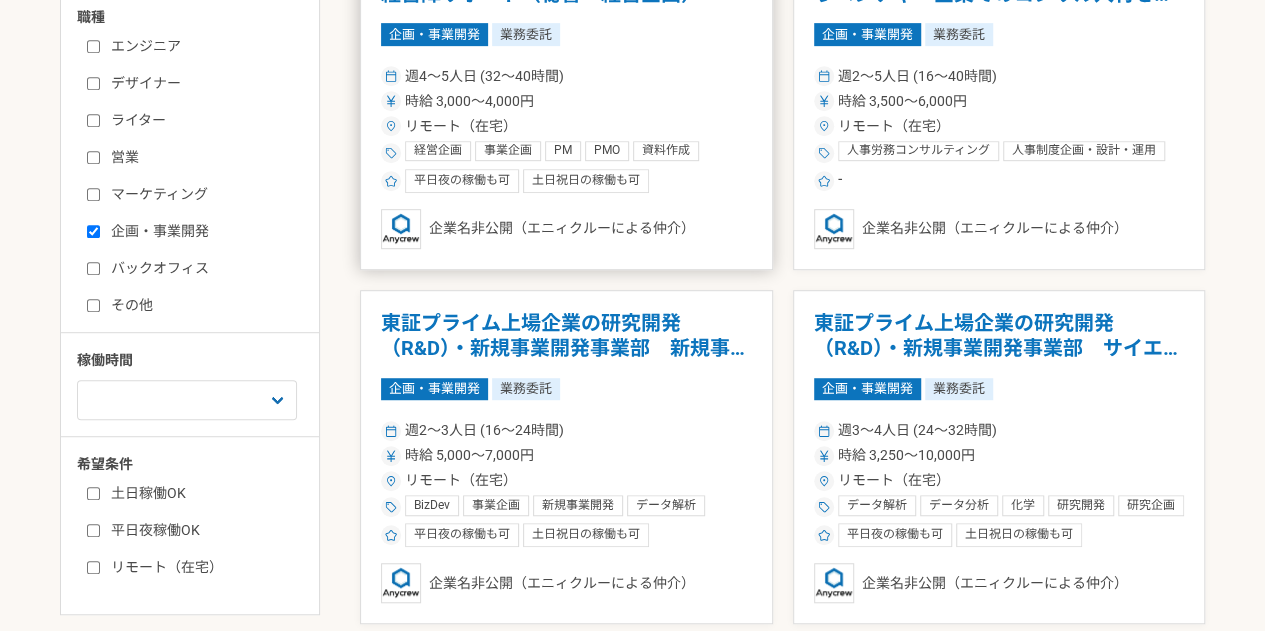 scroll, scrollTop: 500, scrollLeft: 0, axis: vertical 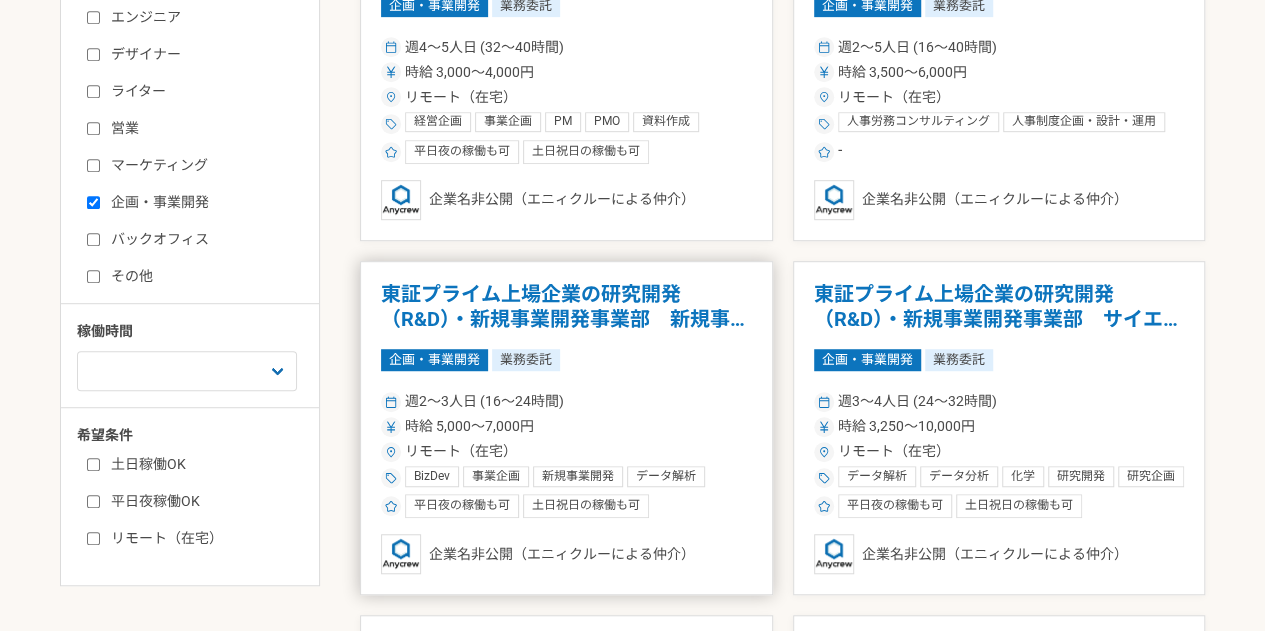 click on "企画・事業開発 業務委託" at bounding box center [566, 360] 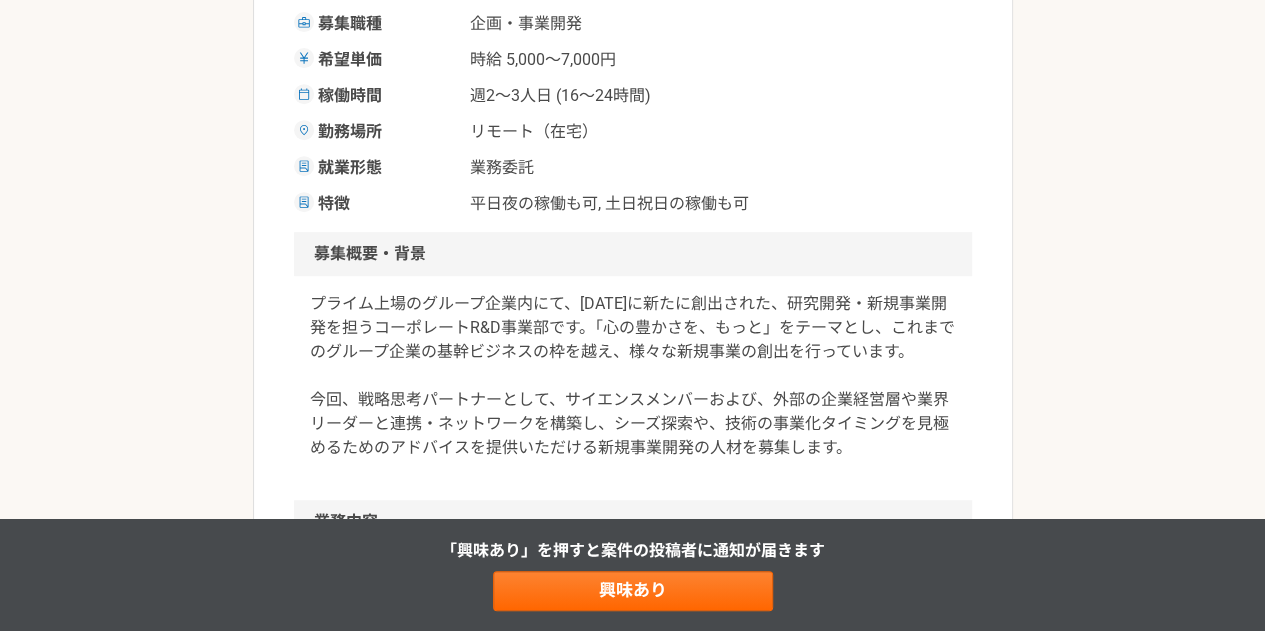 scroll, scrollTop: 500, scrollLeft: 0, axis: vertical 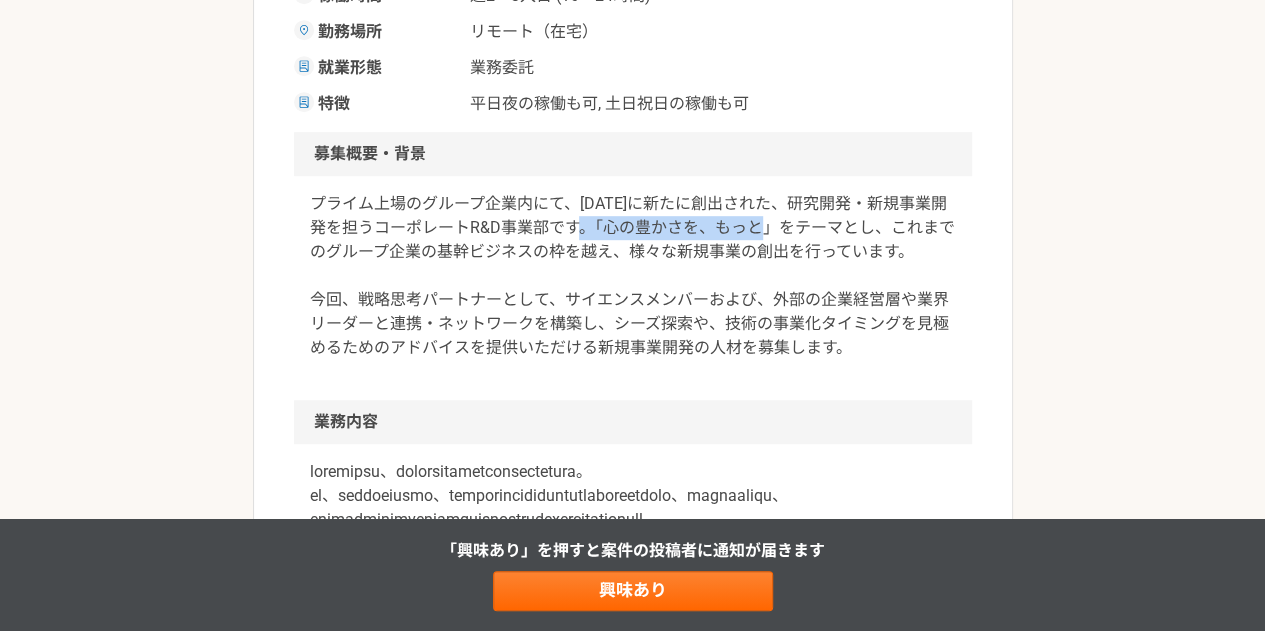 drag, startPoint x: 597, startPoint y: 225, endPoint x: 780, endPoint y: 232, distance: 183.13383 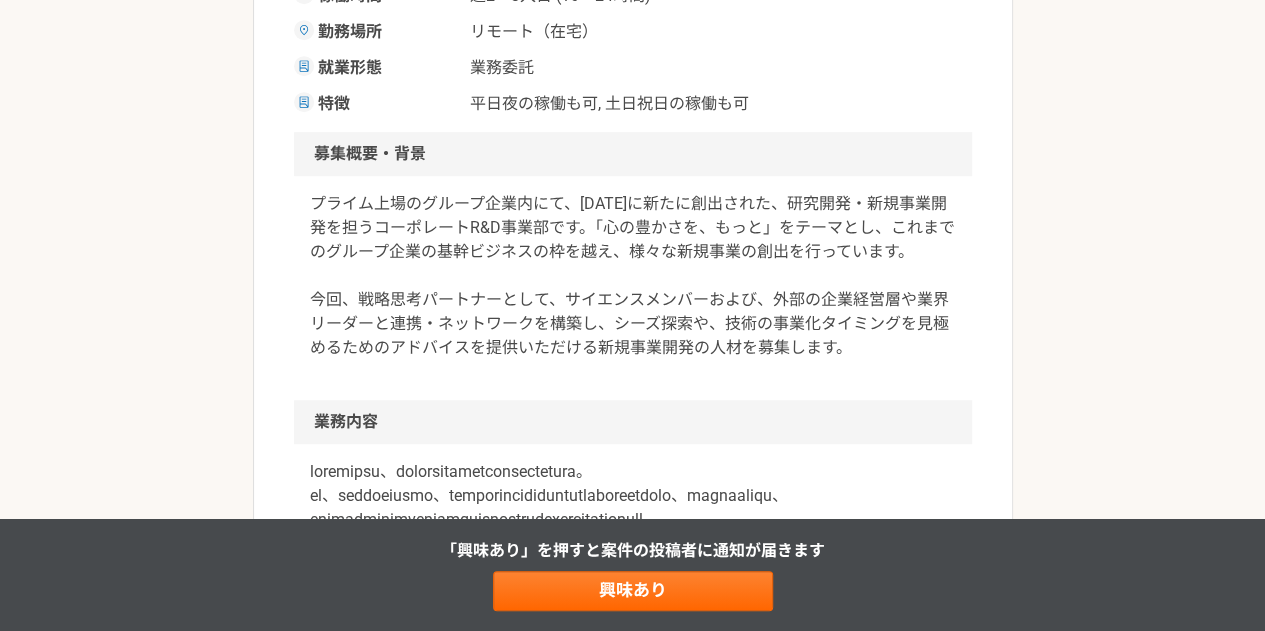 click on "企画・事業開発 東証プライム上場企業の研究開発（R&D）・新規事業開発事業部　新規事業開発 業務委託 平日夜の稼働も可 土日祝日の稼働も可 企業名非公開（エニィクルーによる仲介） 募集職種 企画・事業[PERSON_NAME]単価 時給 5,000〜7,000円 稼働時間 週2〜3人日 (16〜24時間) 勤務場所 リモート（在宅） 就業形態 業務委託 特徴 平日夜の稼働も可, 土日祝日の稼働も可 募集概要・背景 業務内容 求める人物像 求めるスキル BizDev 事業企画 新規事業開発 データ解析 データ分析 化学 研究開発 研究企画 リサーチ 英語 その他の条件・環境 募集期間 [DATE]まで 募集企業 企業名非公開（エニィクルーによる仲介） 興味あり" at bounding box center (632, 1309) 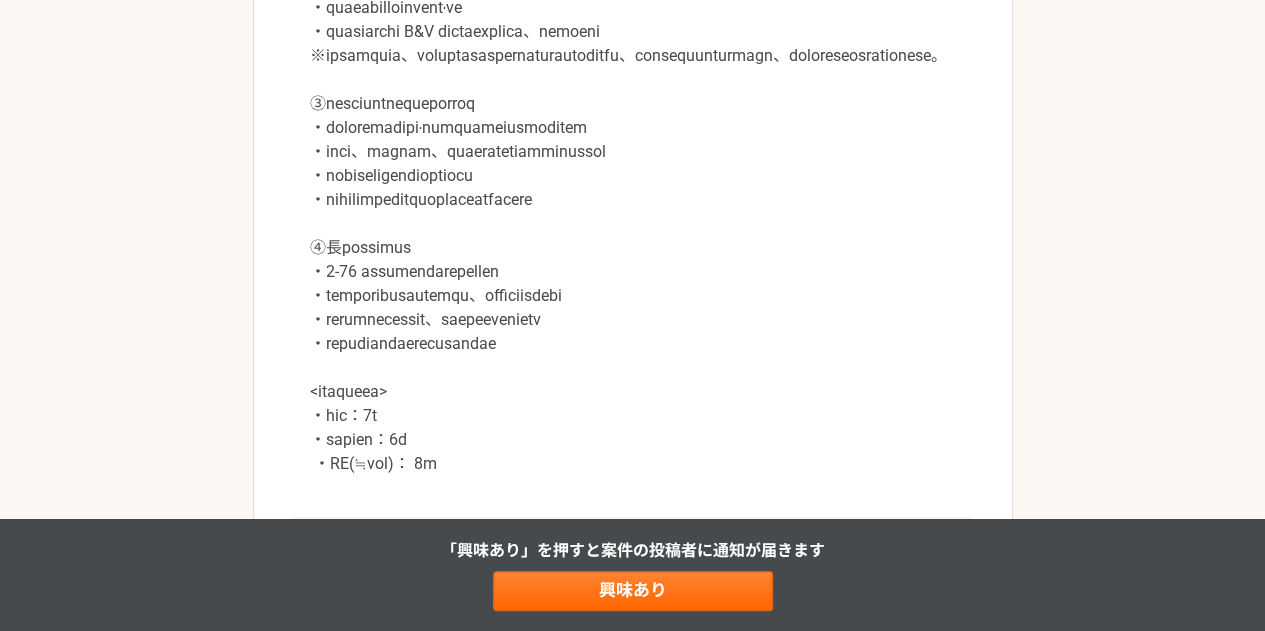 scroll, scrollTop: 1200, scrollLeft: 0, axis: vertical 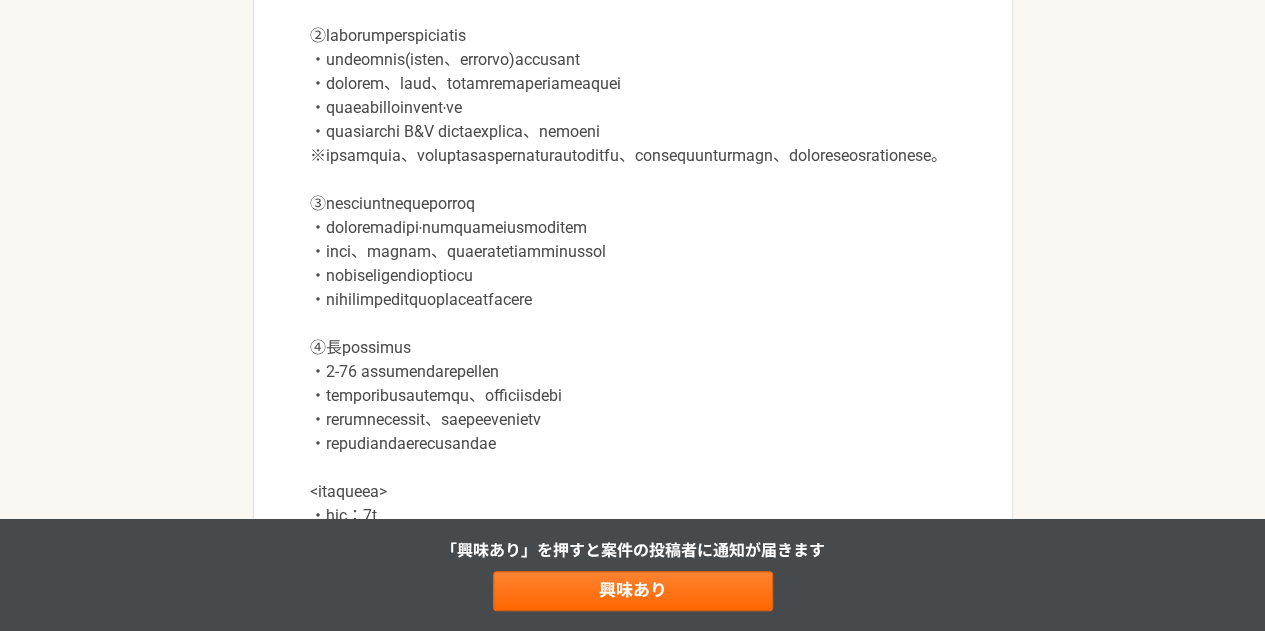 click at bounding box center (633, 168) 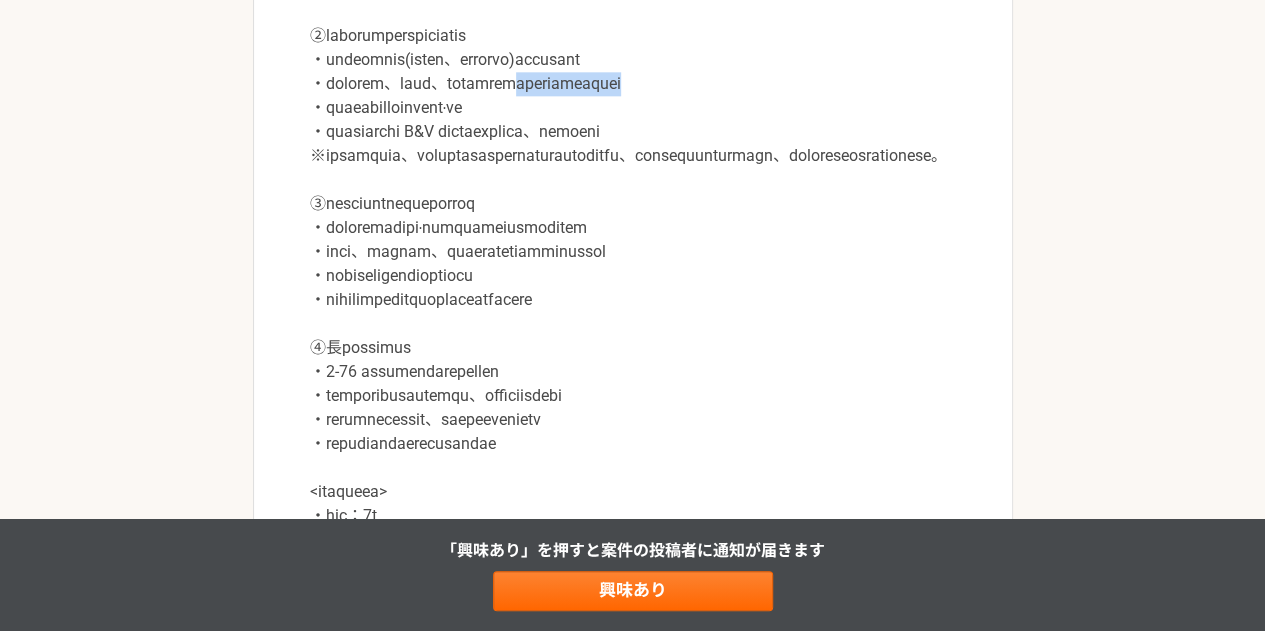 drag, startPoint x: 654, startPoint y: 132, endPoint x: 861, endPoint y: 130, distance: 207.00966 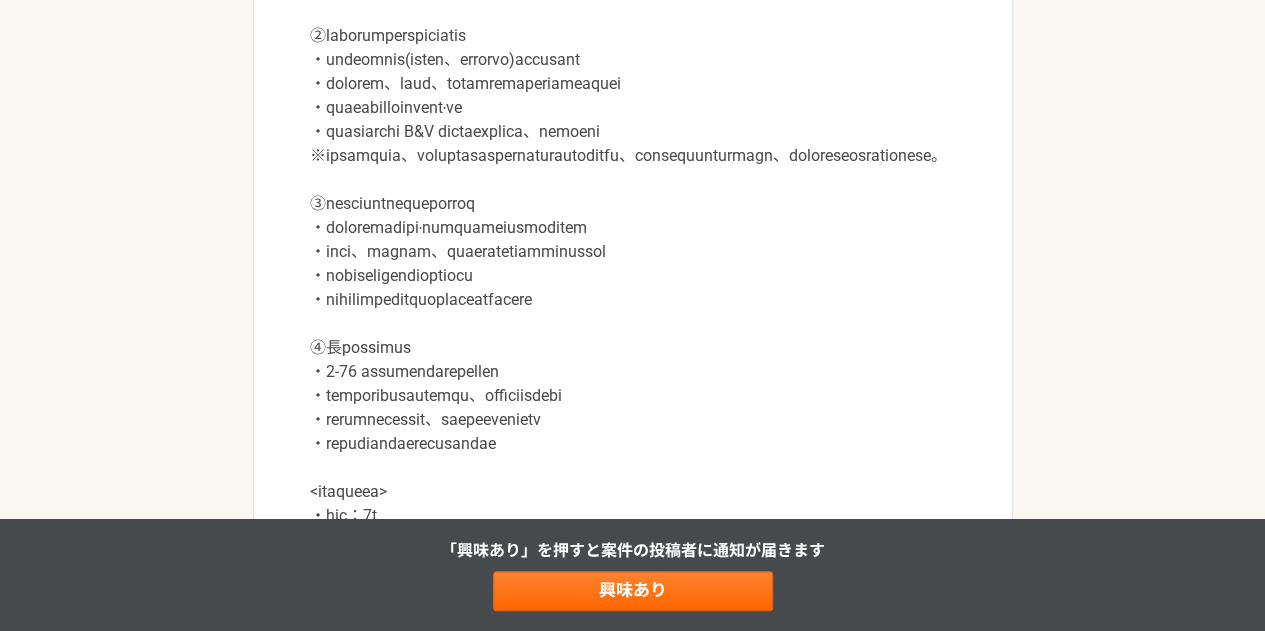 click on "企画・事業開発 東証プライム上場企業の研究開発（R&D）・新規事業開発事業部　新規事業開発 業務委託 平日夜の稼働も可 土日祝日の稼働も可 企業名非公開（エニィクルーによる仲介） 募集職種 企画・事業[PERSON_NAME]単価 時給 5,000〜7,000円 稼働時間 週2〜3人日 (16〜24時間) 勤務場所 リモート（在宅） 就業形態 業務委託 特徴 平日夜の稼働も可, 土日祝日の稼働も可 募集概要・背景 業務内容 求める人物像 求めるスキル BizDev 事業企画 新規事業開発 データ解析 データ分析 化学 研究開発 研究企画 リサーチ 英語 その他の条件・環境 募集期間 [DATE]まで 募集企業 企業名非公開（エニィクルーによる仲介） 興味あり" at bounding box center (632, 609) 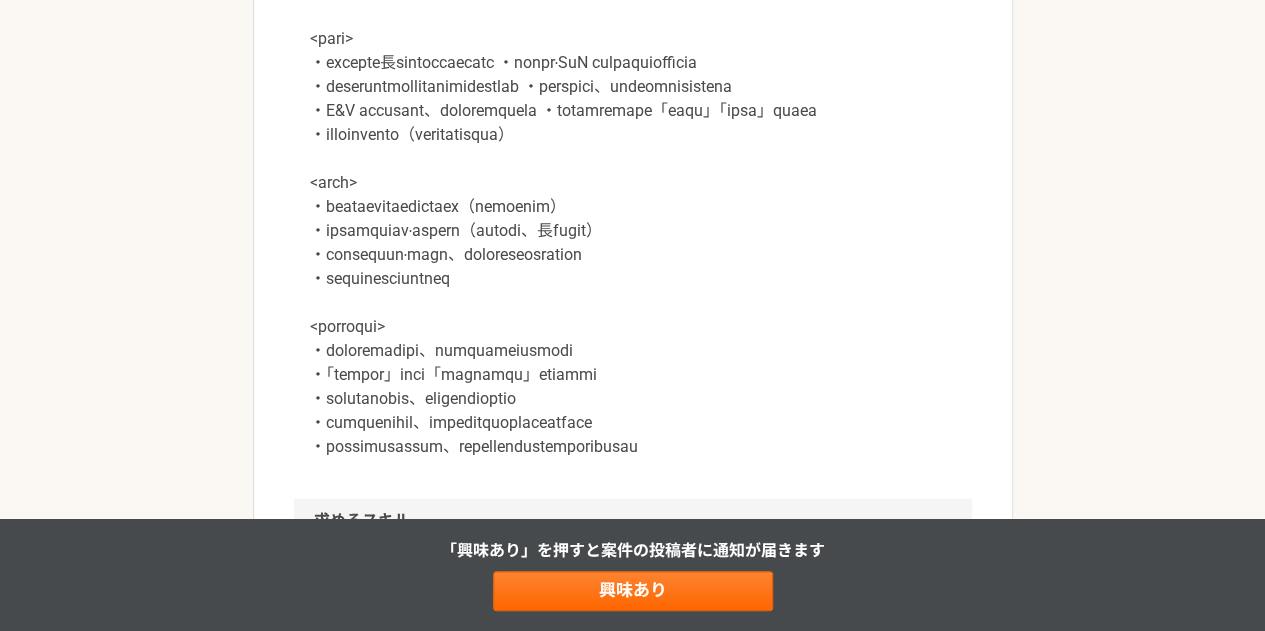 scroll, scrollTop: 2200, scrollLeft: 0, axis: vertical 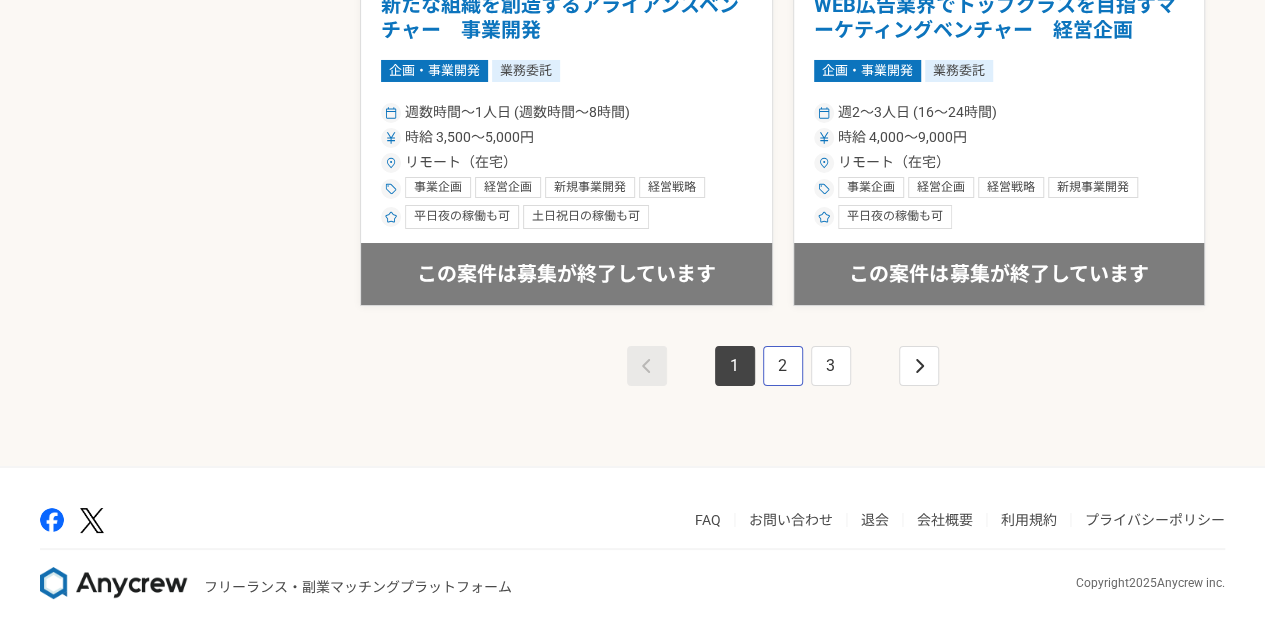 click on "2" at bounding box center (783, 366) 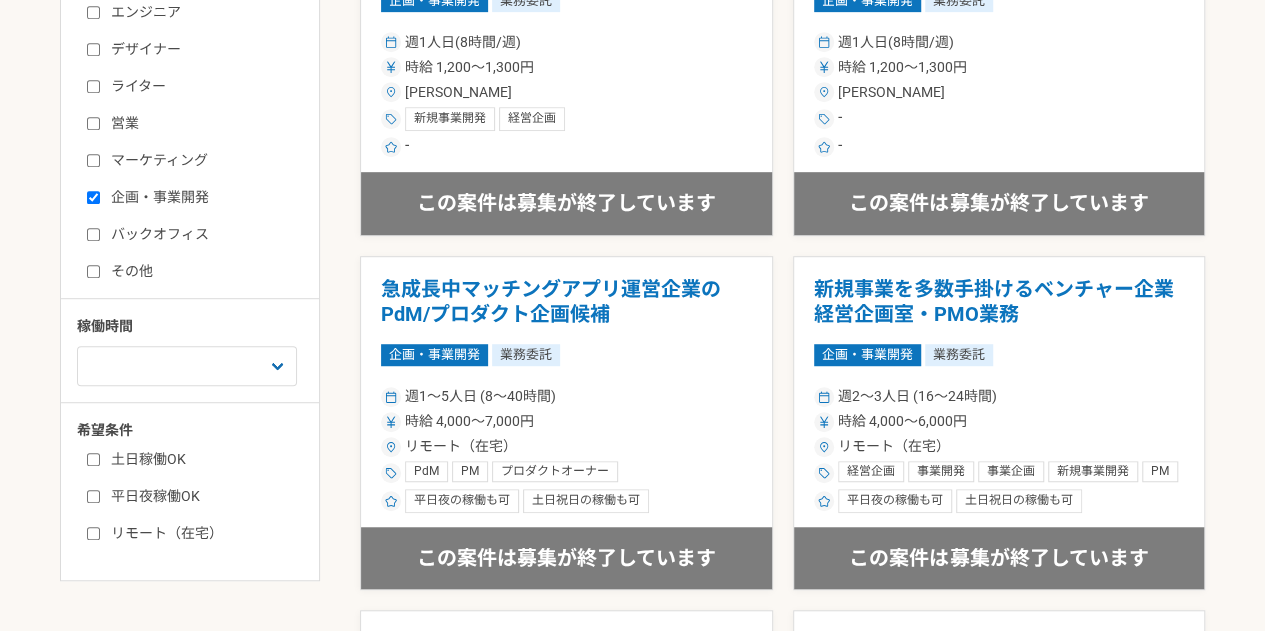 scroll, scrollTop: 700, scrollLeft: 0, axis: vertical 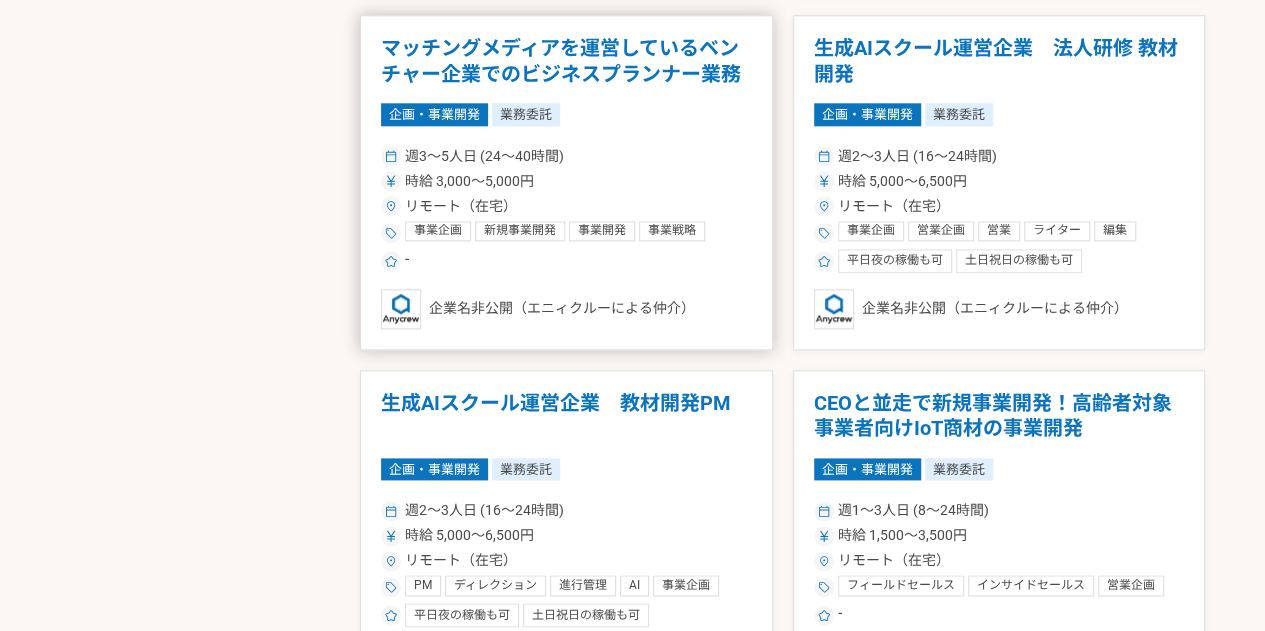 click on "時給 3,000〜5,000円" at bounding box center (566, 181) 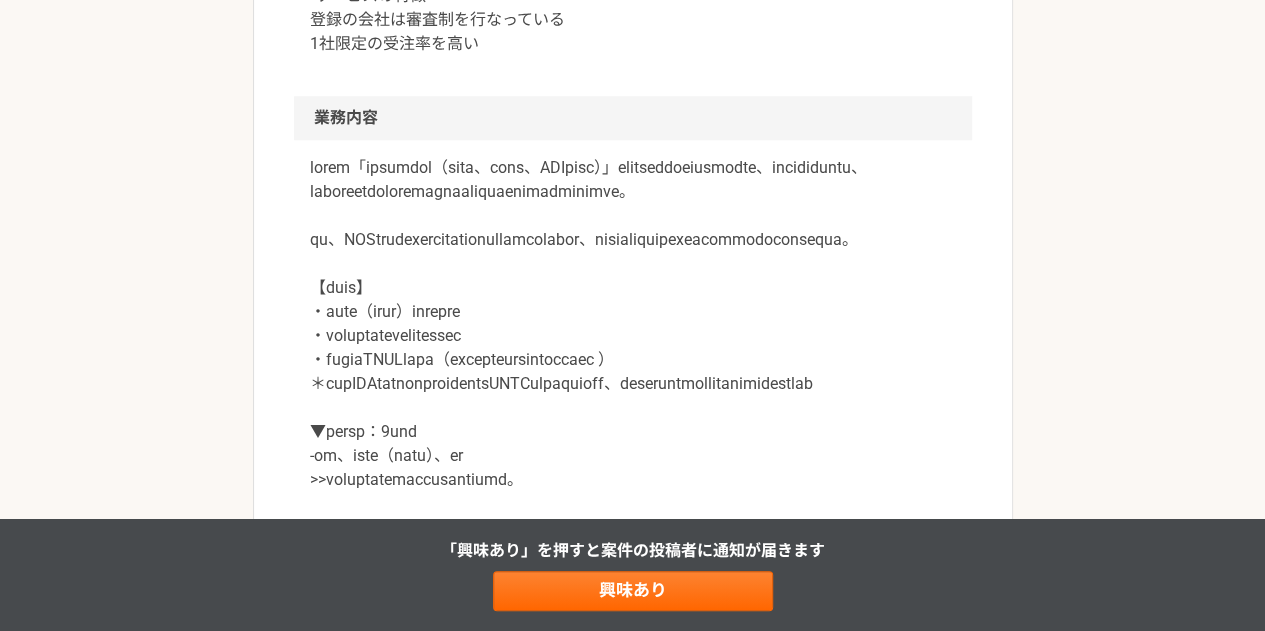 scroll, scrollTop: 1000, scrollLeft: 0, axis: vertical 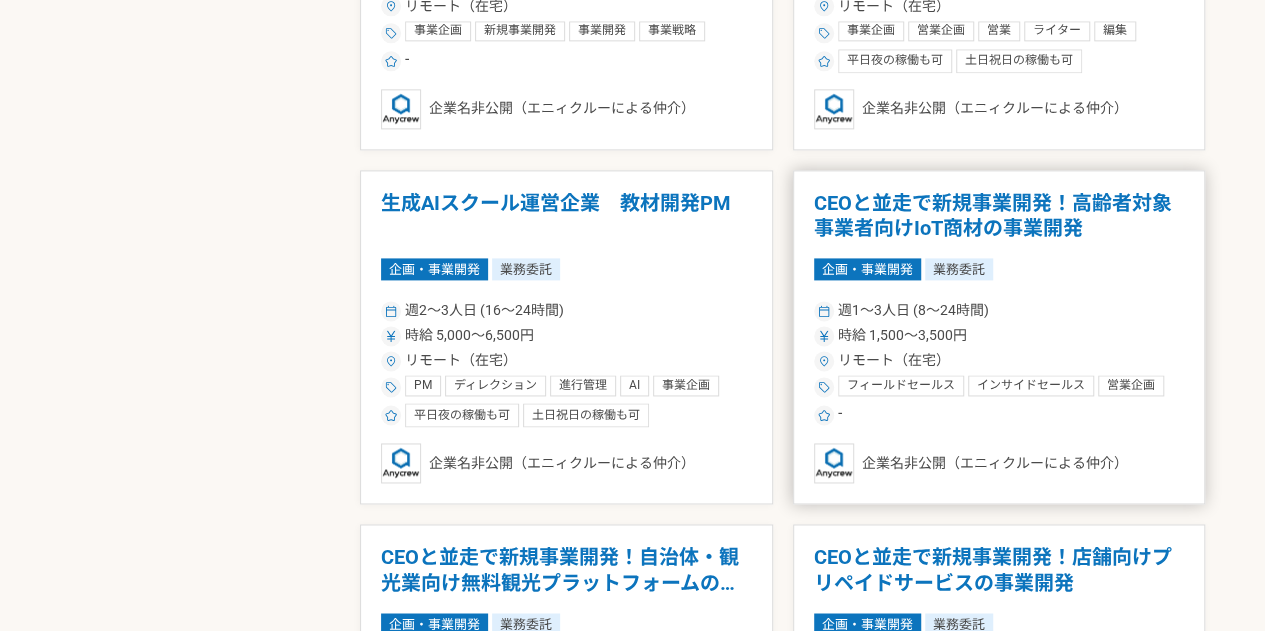 click on "CEOと並走で新規事業開発！高齢者対象事業者向けIoT商材の事業開発" at bounding box center (999, 216) 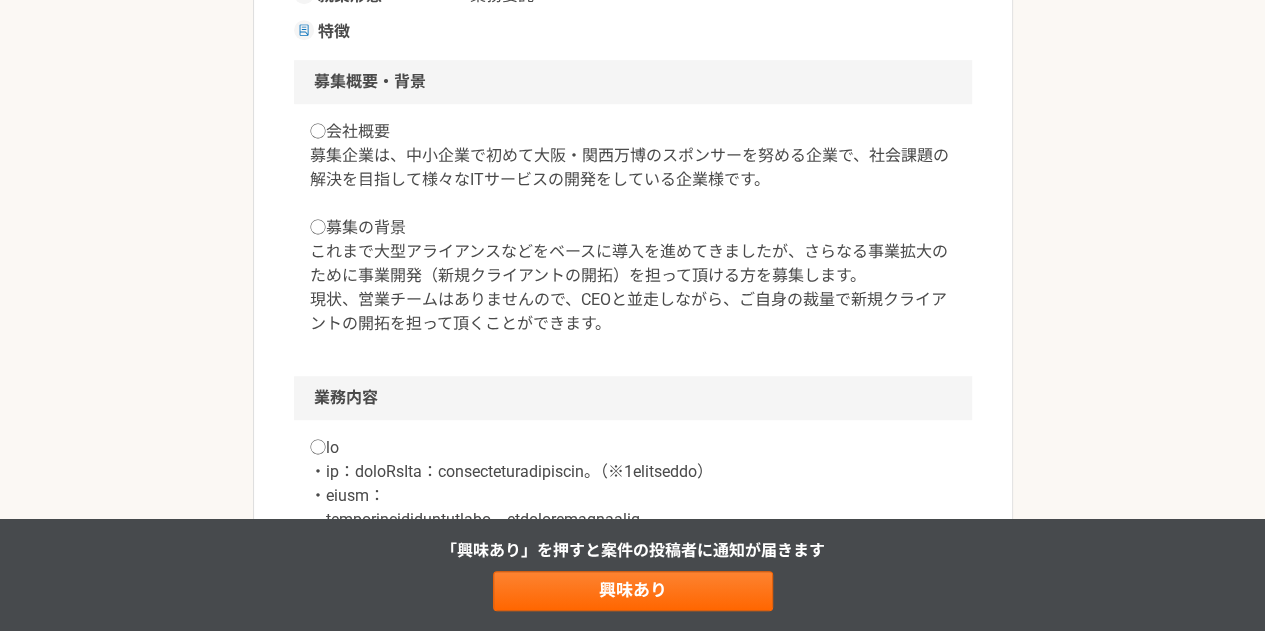 scroll, scrollTop: 600, scrollLeft: 0, axis: vertical 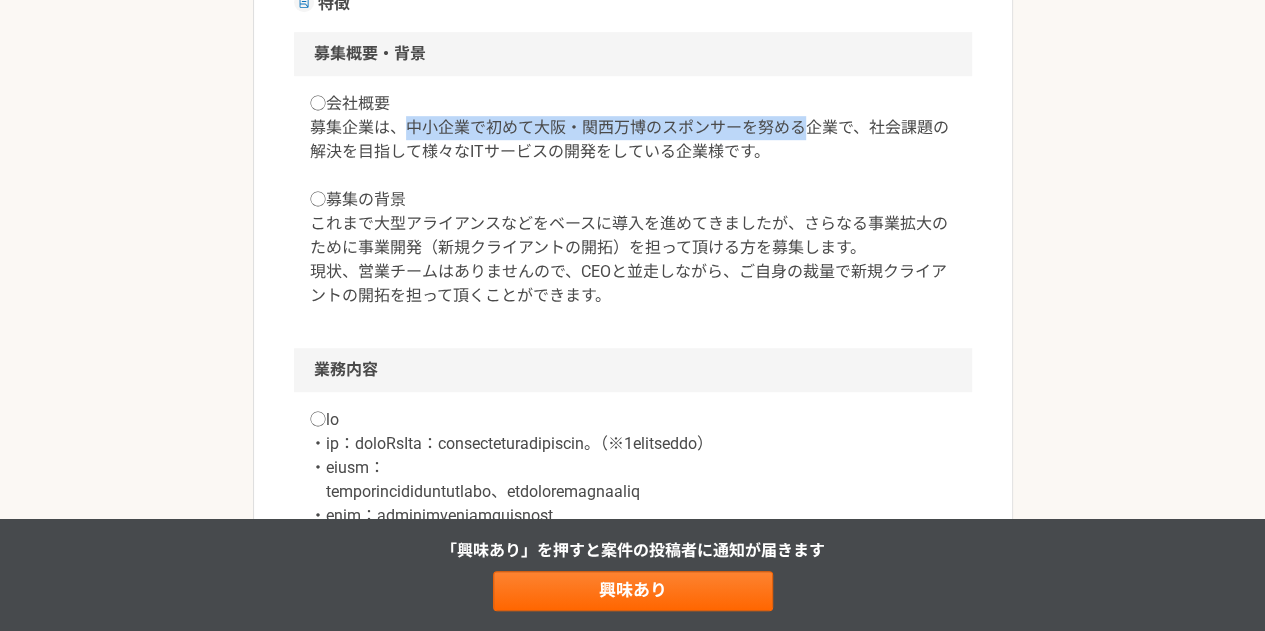 drag, startPoint x: 409, startPoint y: 129, endPoint x: 807, endPoint y: 120, distance: 398.10175 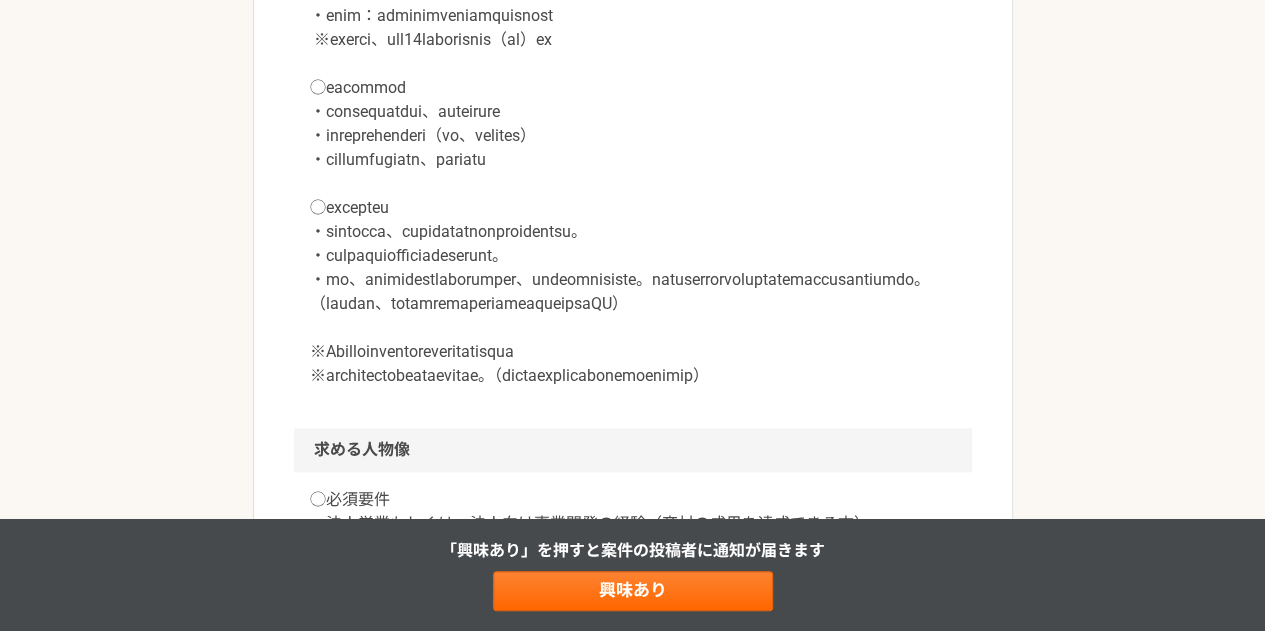scroll, scrollTop: 1200, scrollLeft: 0, axis: vertical 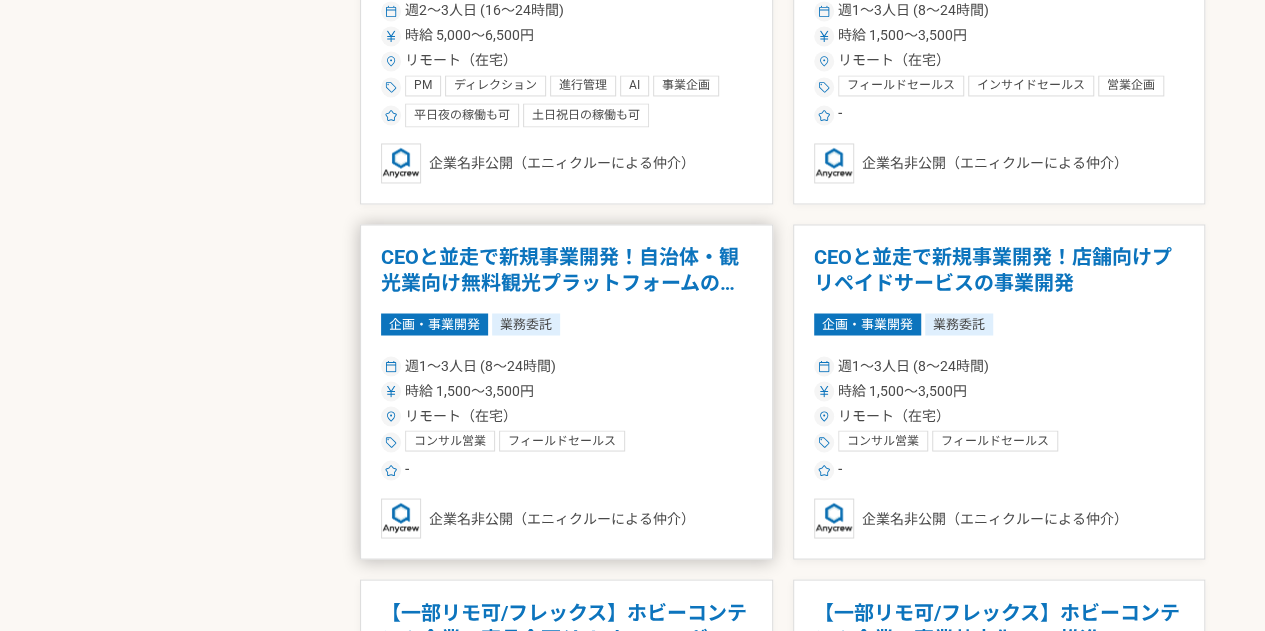 click on "CEOと並走で新規事業開発！自治体・観光業向け無料観光プラットフォームの事業開発 企画・事業開発 業務委託 週1〜3人日 (8〜24時間) 時給 1,500〜3,500円 リモート（在宅） コンサル営業 フィールドセールス インサイドセールス 営業 新規事業開発 事業企画 事業開発 - 企業名非公開（エニィクルーによる仲介）" at bounding box center (566, 391) 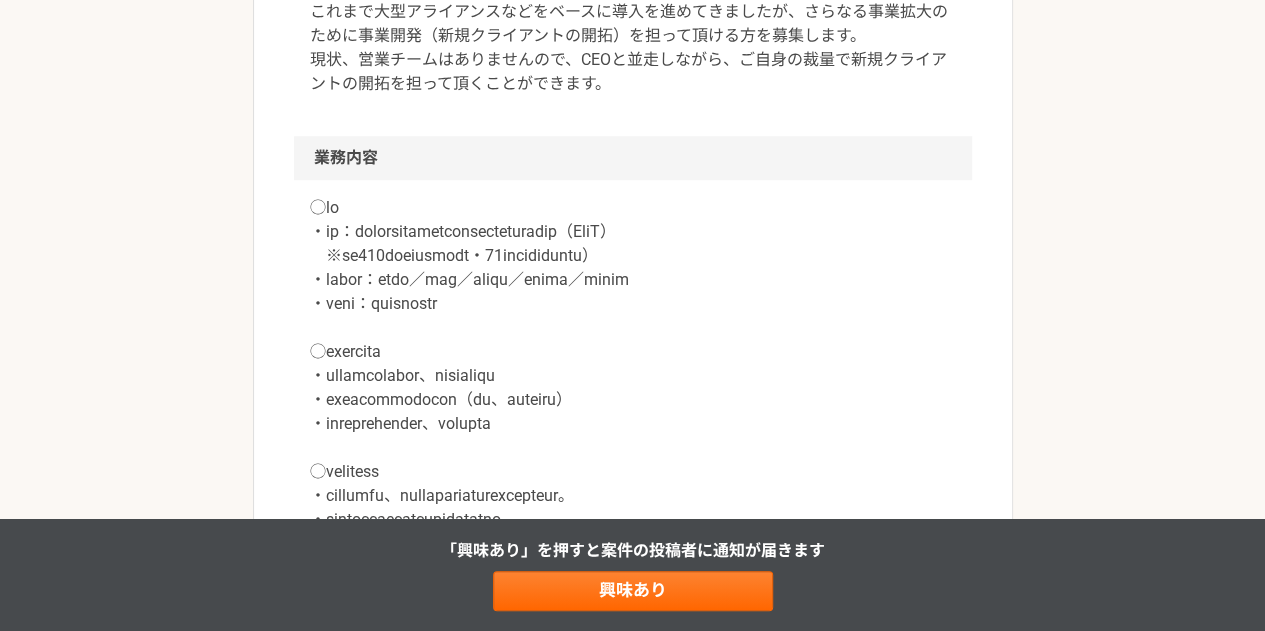 scroll, scrollTop: 1200, scrollLeft: 0, axis: vertical 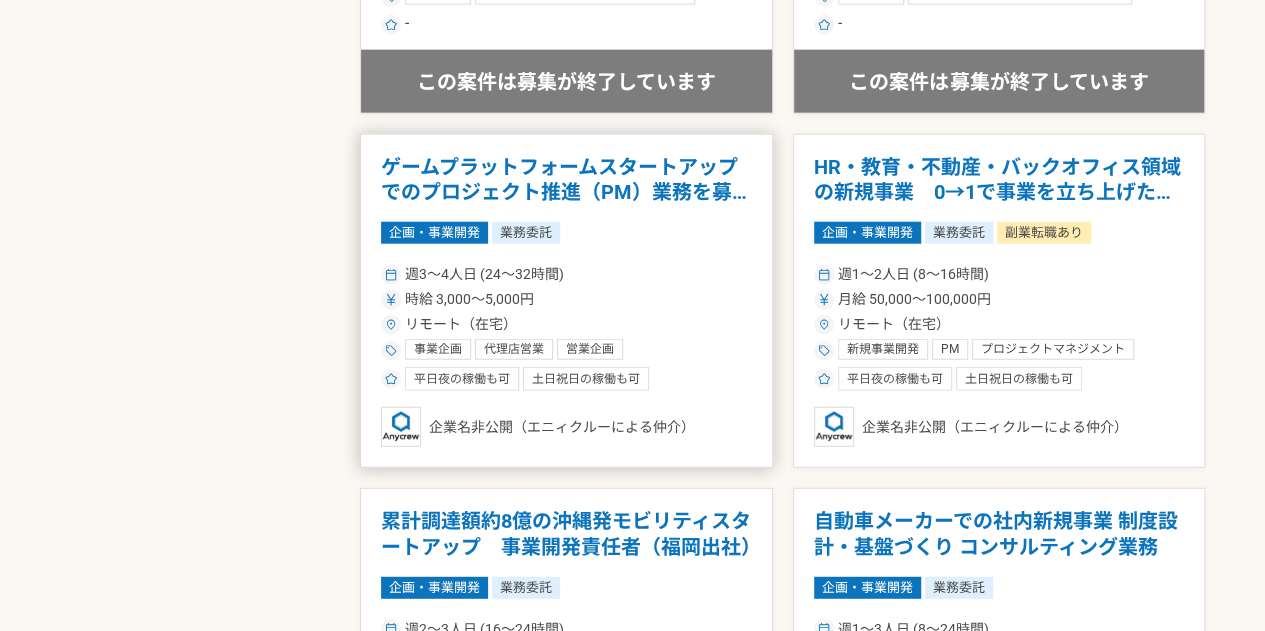 click on "時給 3,000〜5,000円" at bounding box center (566, 299) 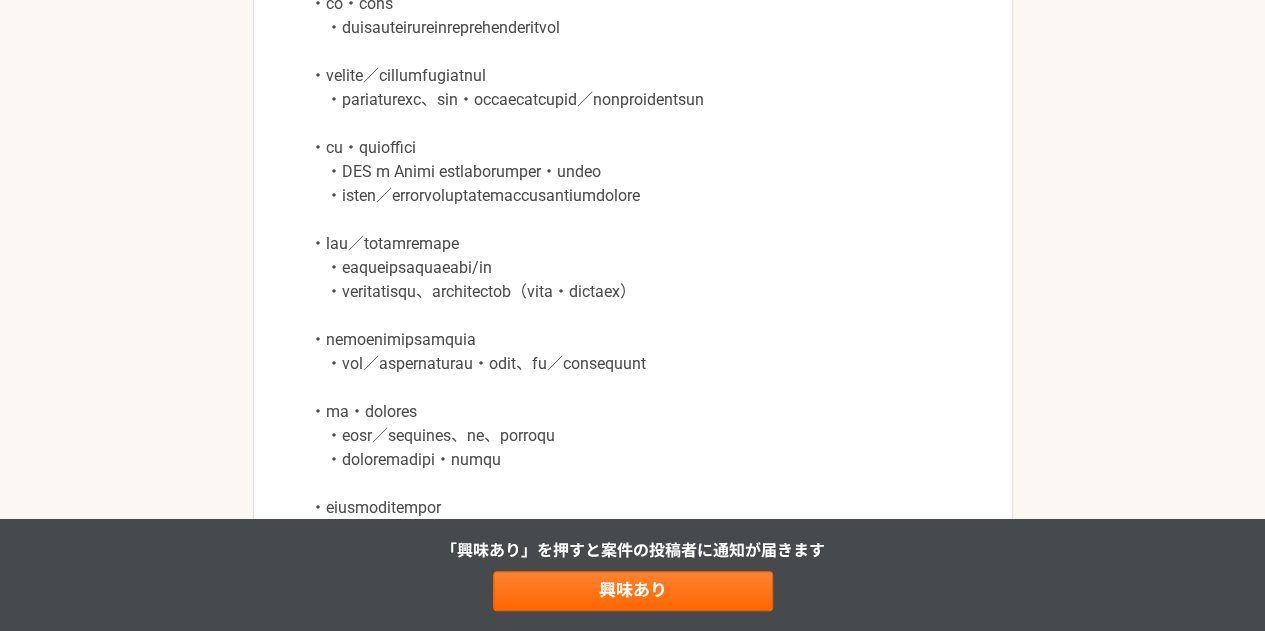 scroll, scrollTop: 1200, scrollLeft: 0, axis: vertical 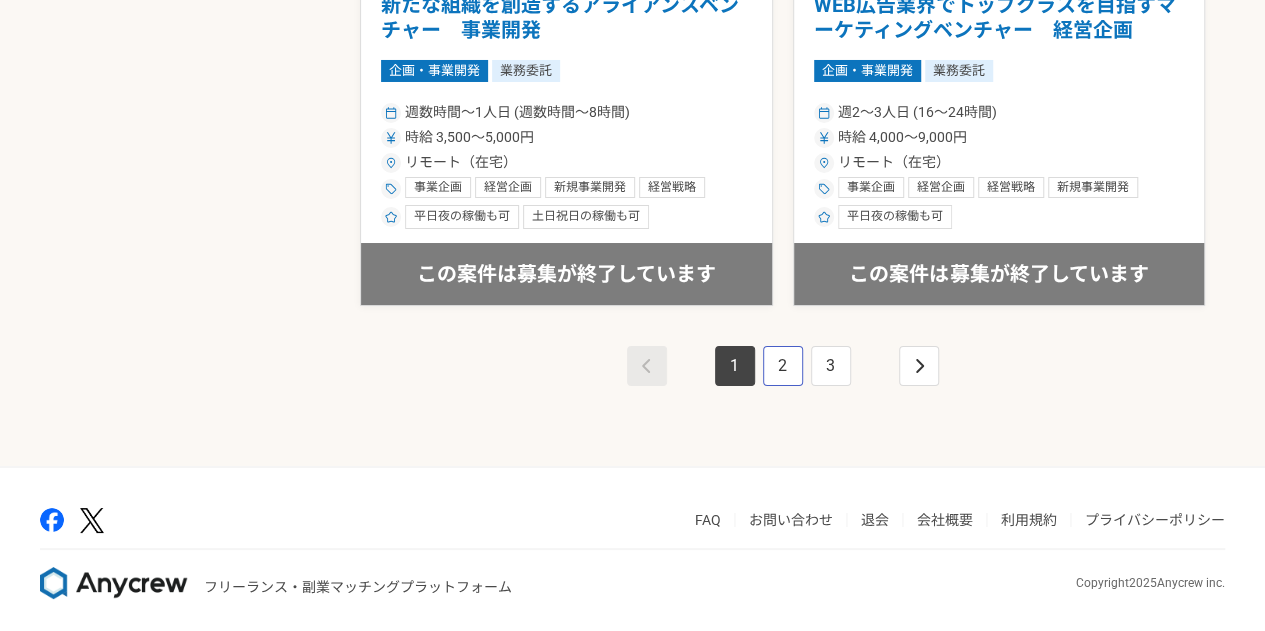 click on "2" at bounding box center [783, 366] 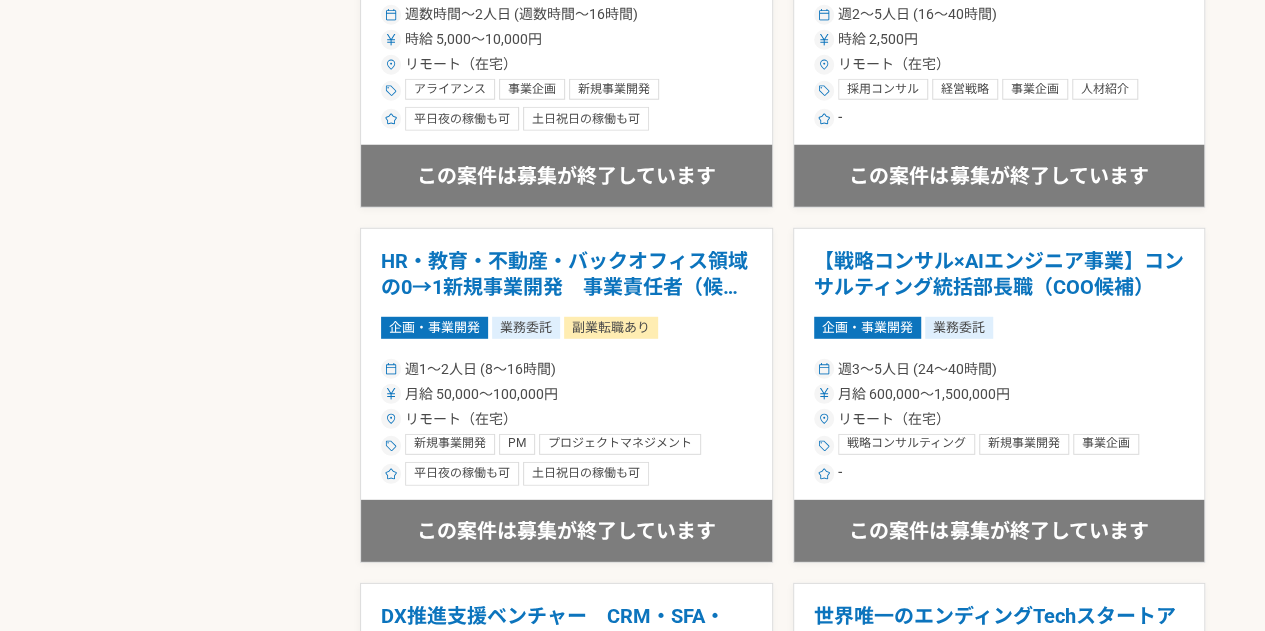 scroll, scrollTop: 2800, scrollLeft: 0, axis: vertical 